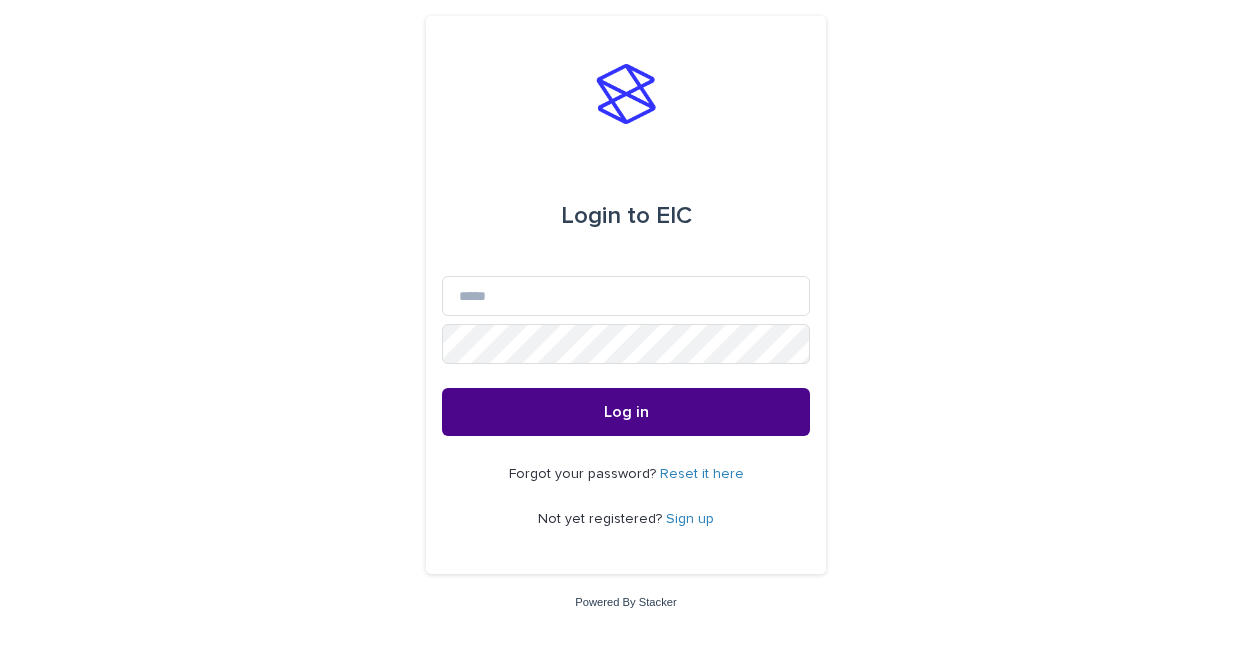 scroll, scrollTop: 0, scrollLeft: 0, axis: both 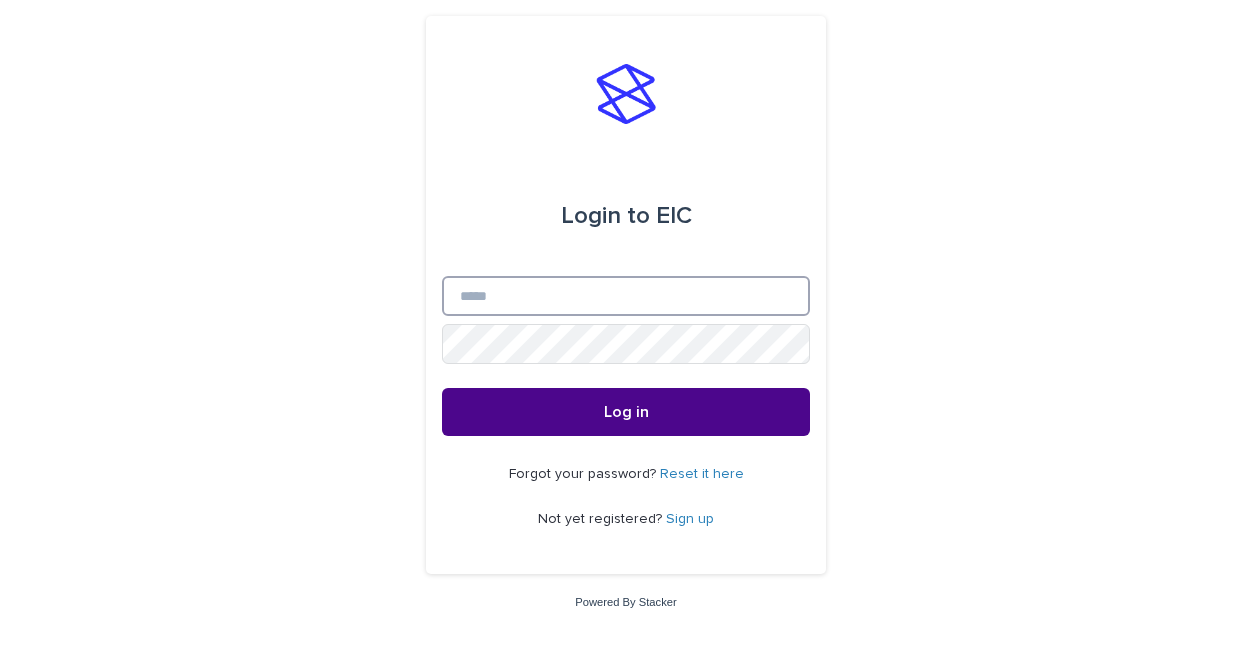 click on "Email" at bounding box center (626, 296) 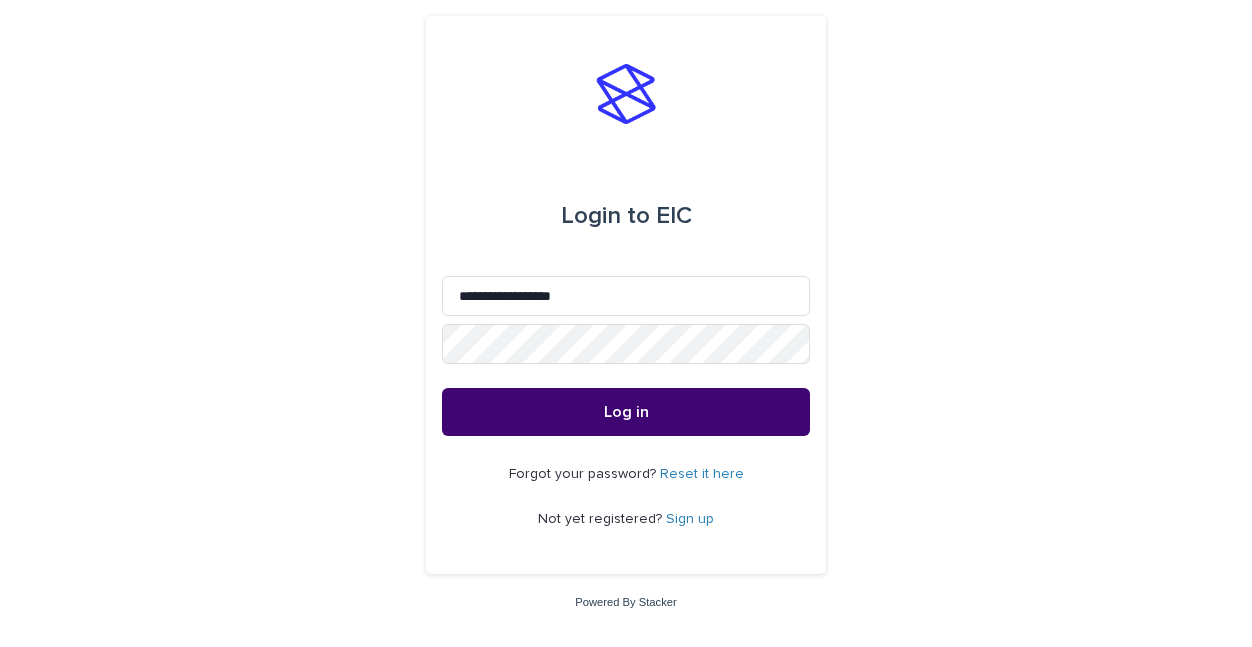 click on "Log in" at bounding box center [626, 412] 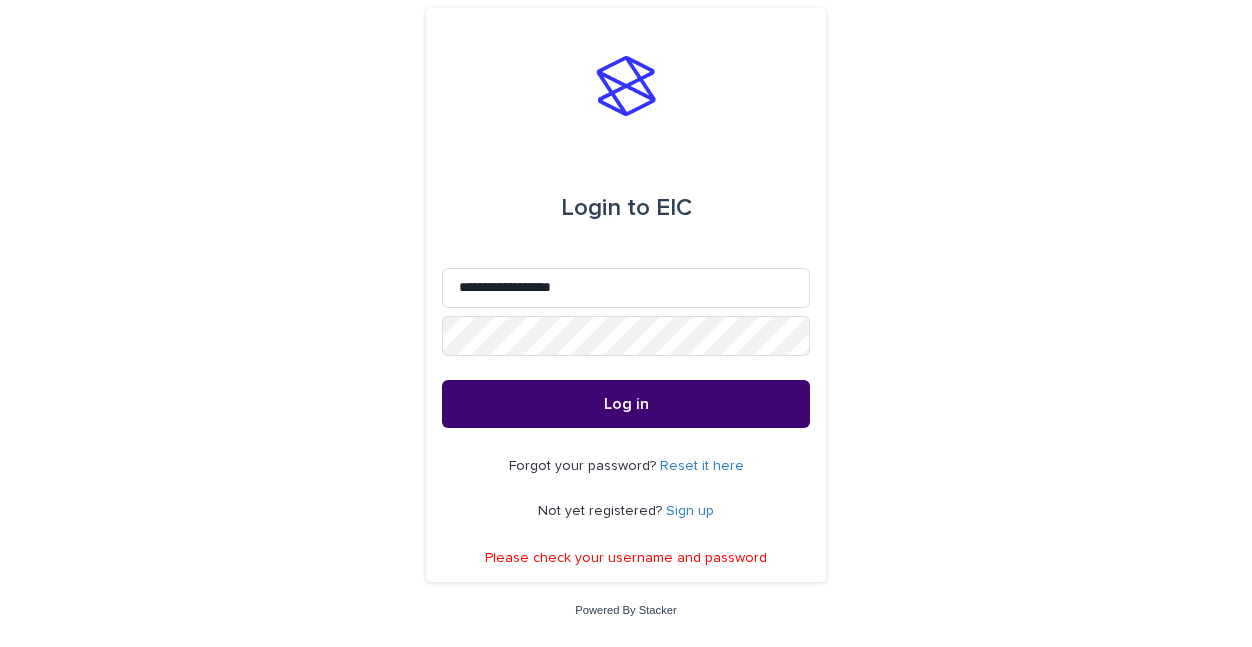 click on "Log in" at bounding box center (626, 404) 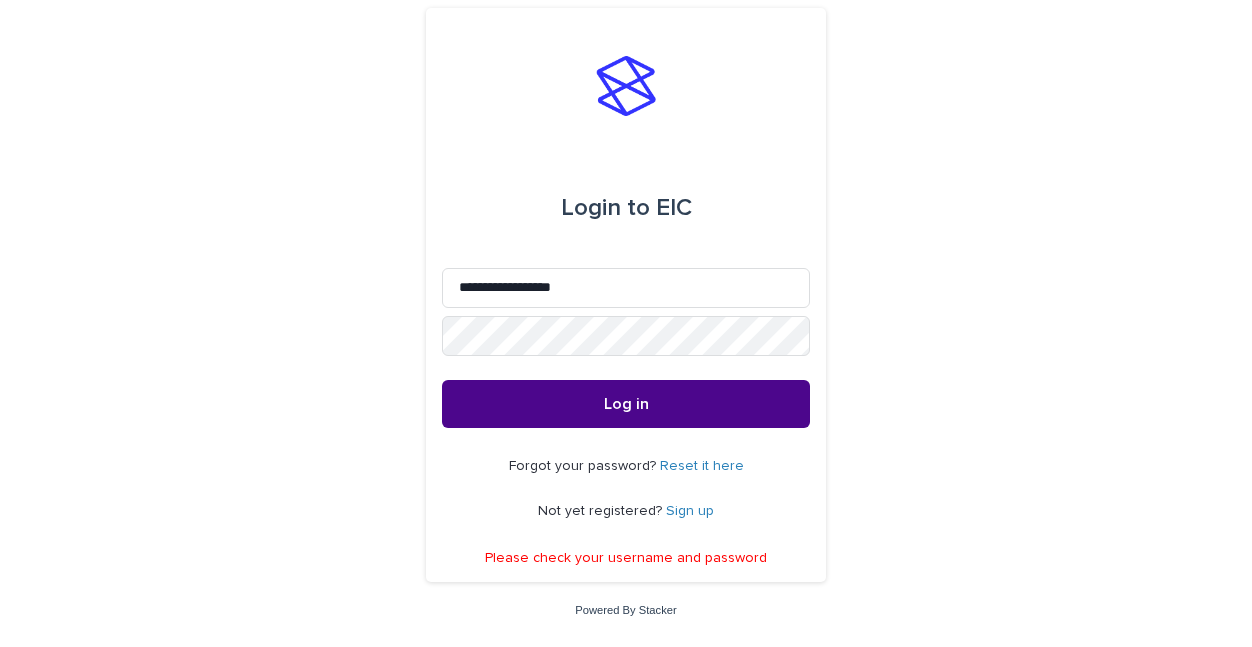 click on "Reset it here" at bounding box center (702, 466) 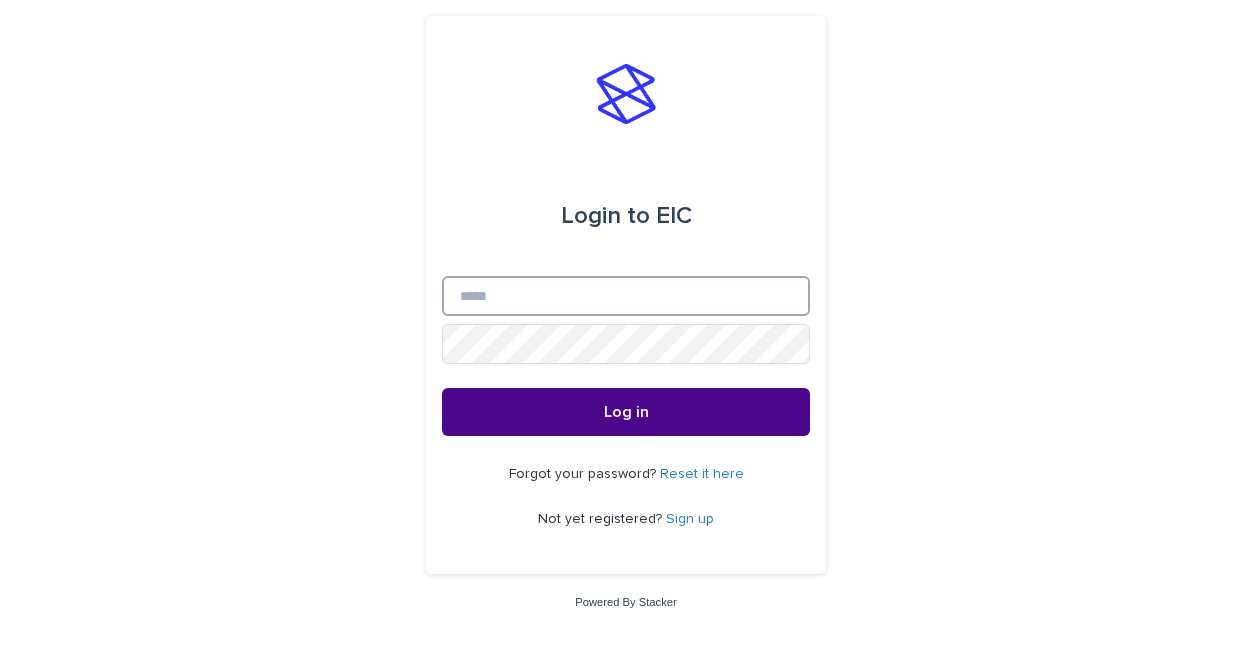 type on "**********" 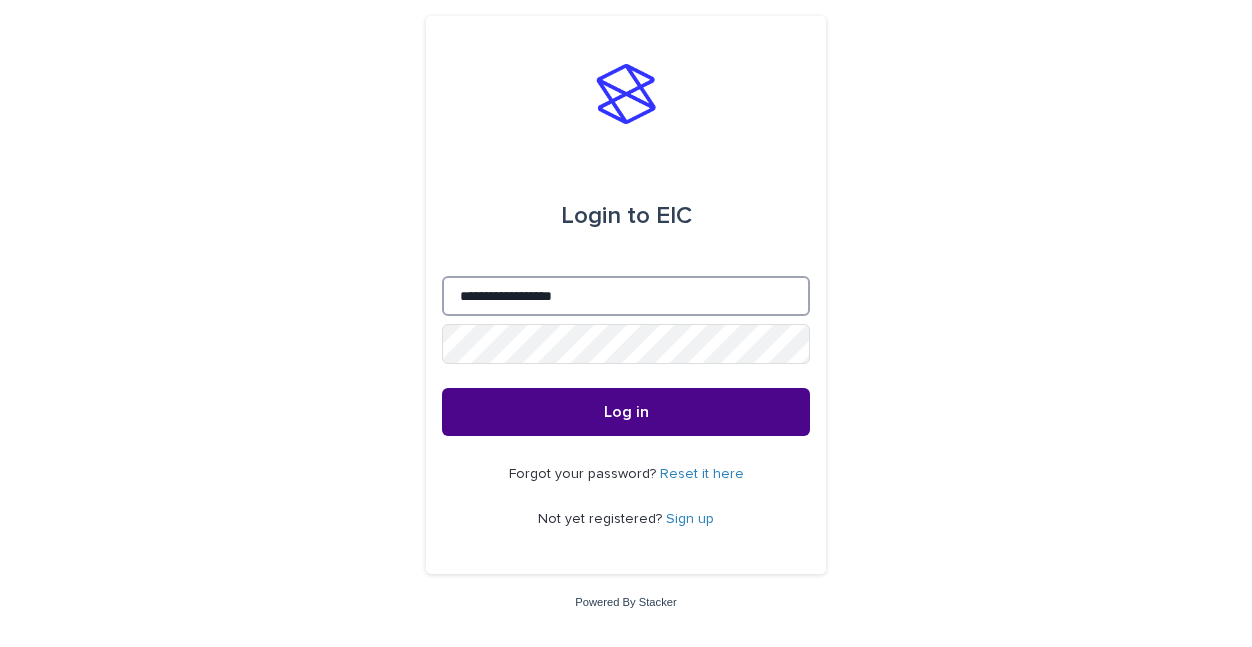 click on "**********" at bounding box center [626, 296] 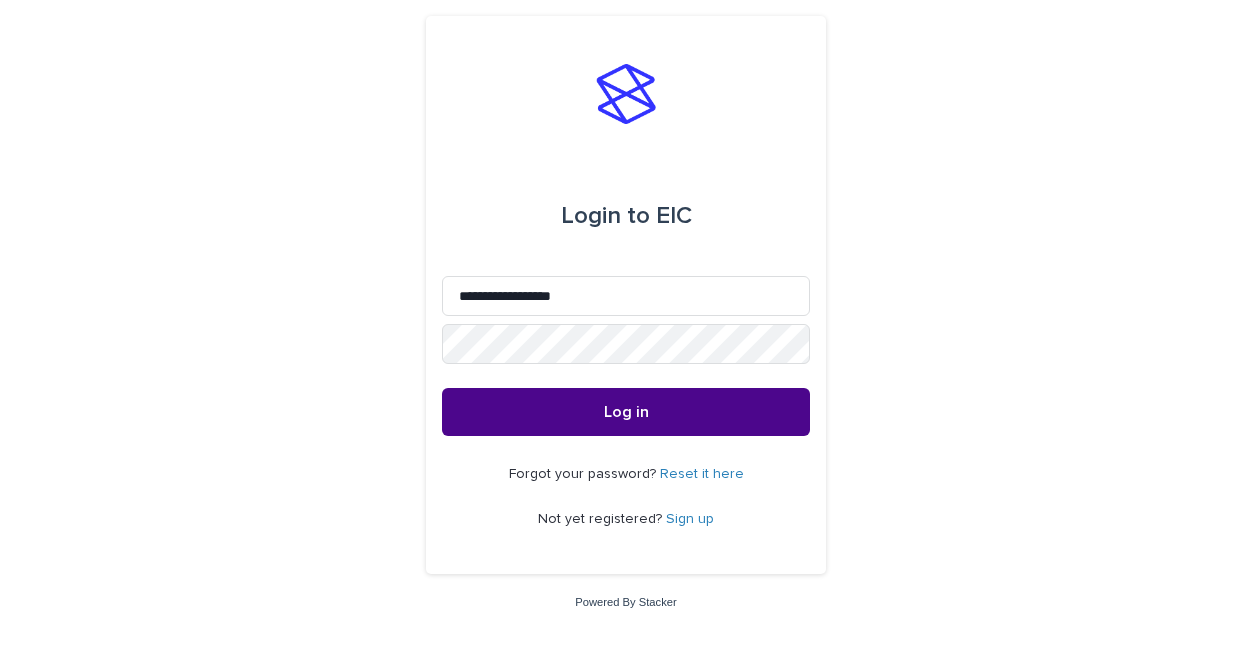 click on "**********" at bounding box center [626, 323] 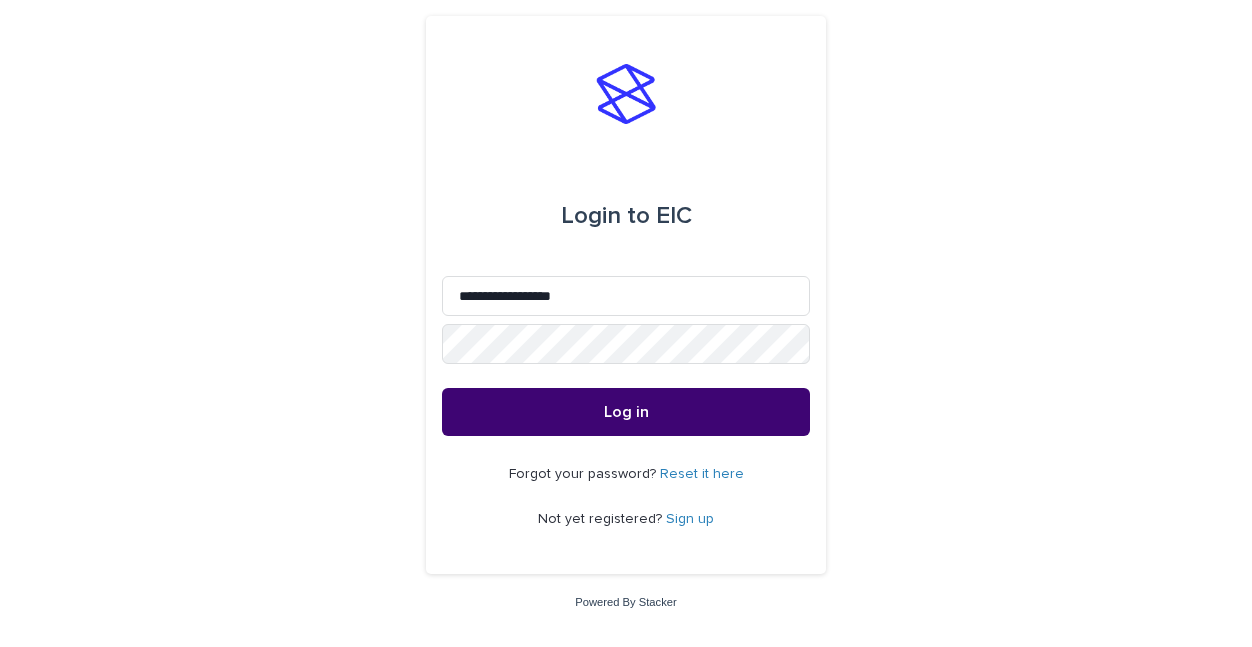 click on "Log in" at bounding box center (626, 412) 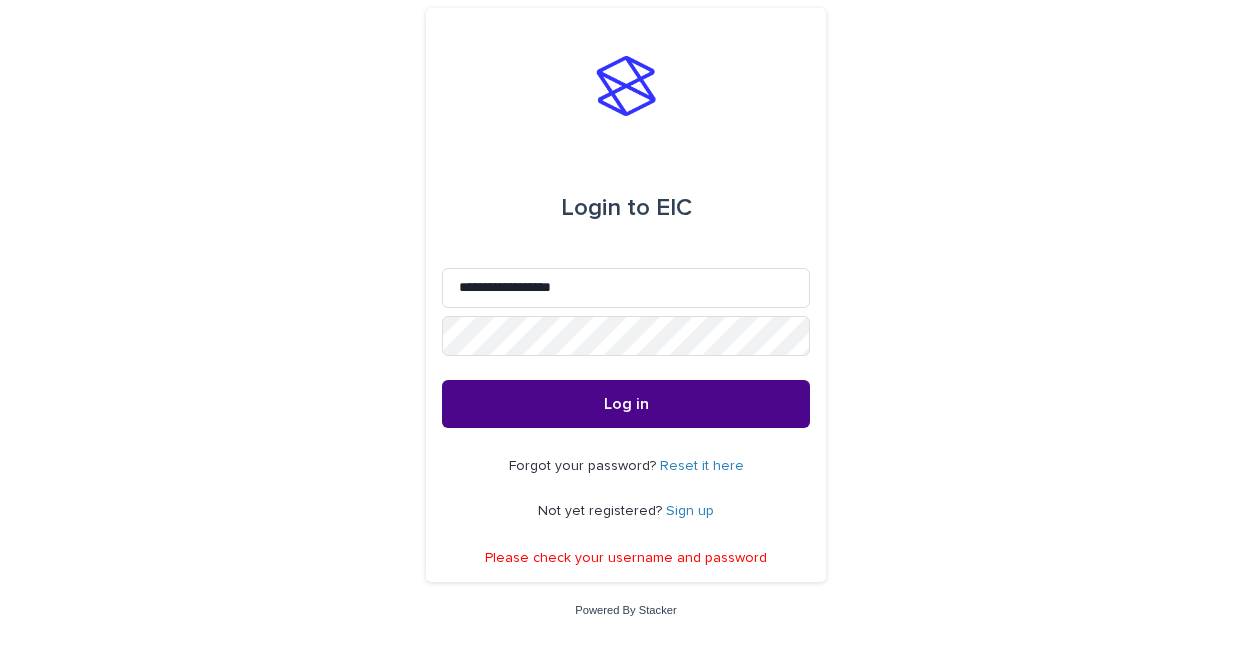 click on "Reset it here" at bounding box center [702, 466] 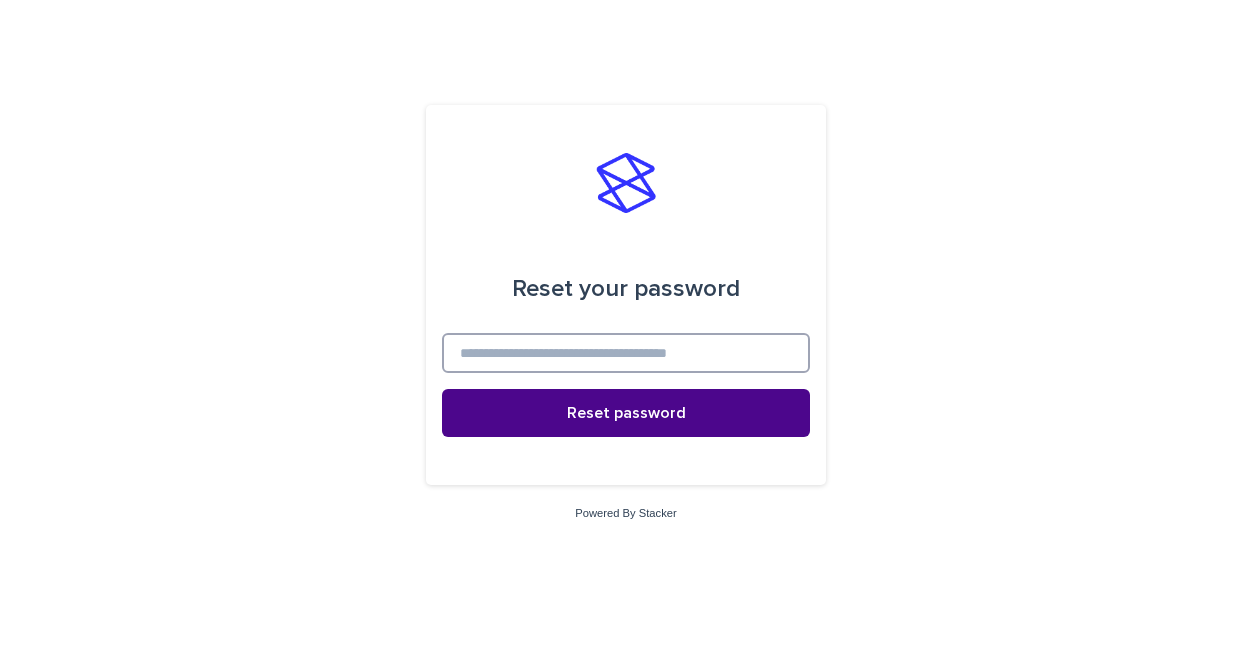 click at bounding box center [626, 353] 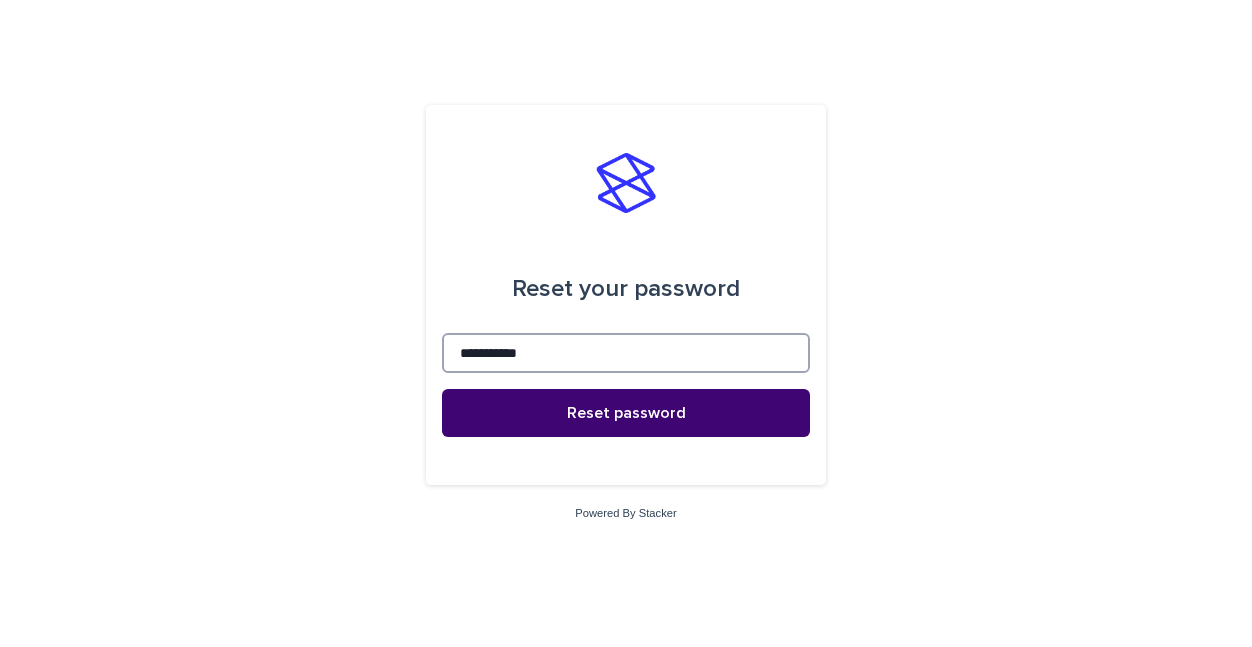 type on "**********" 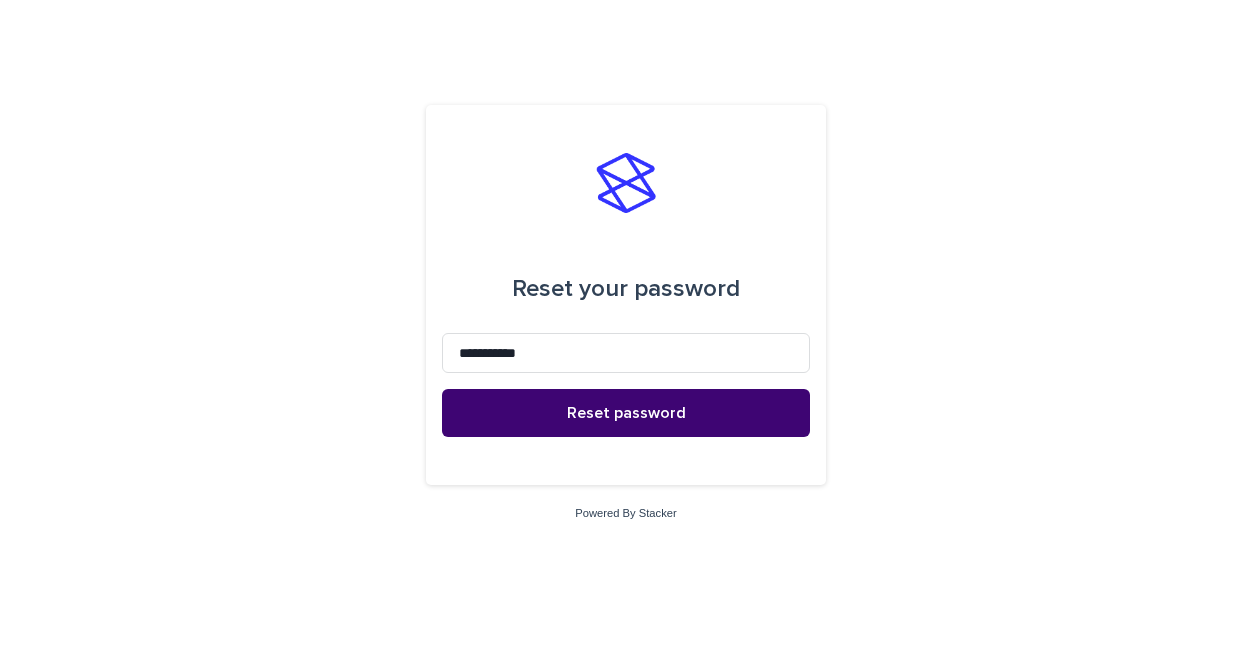 click on "Reset password" at bounding box center [626, 413] 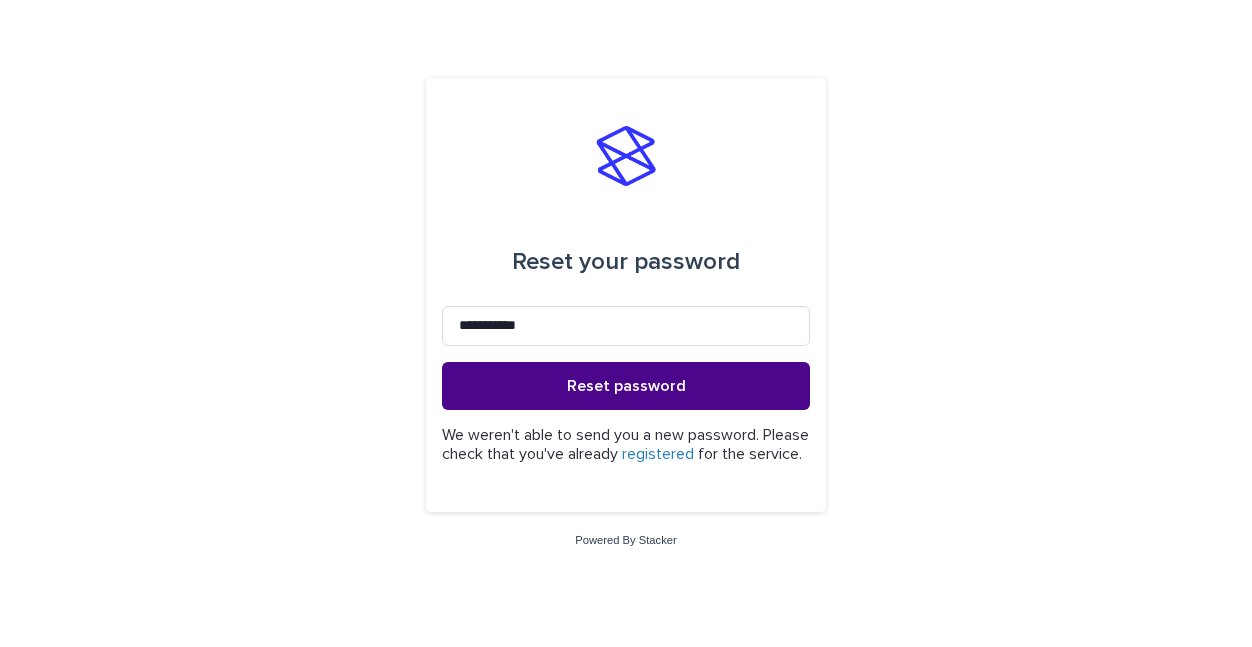 click on "registered" at bounding box center (658, 454) 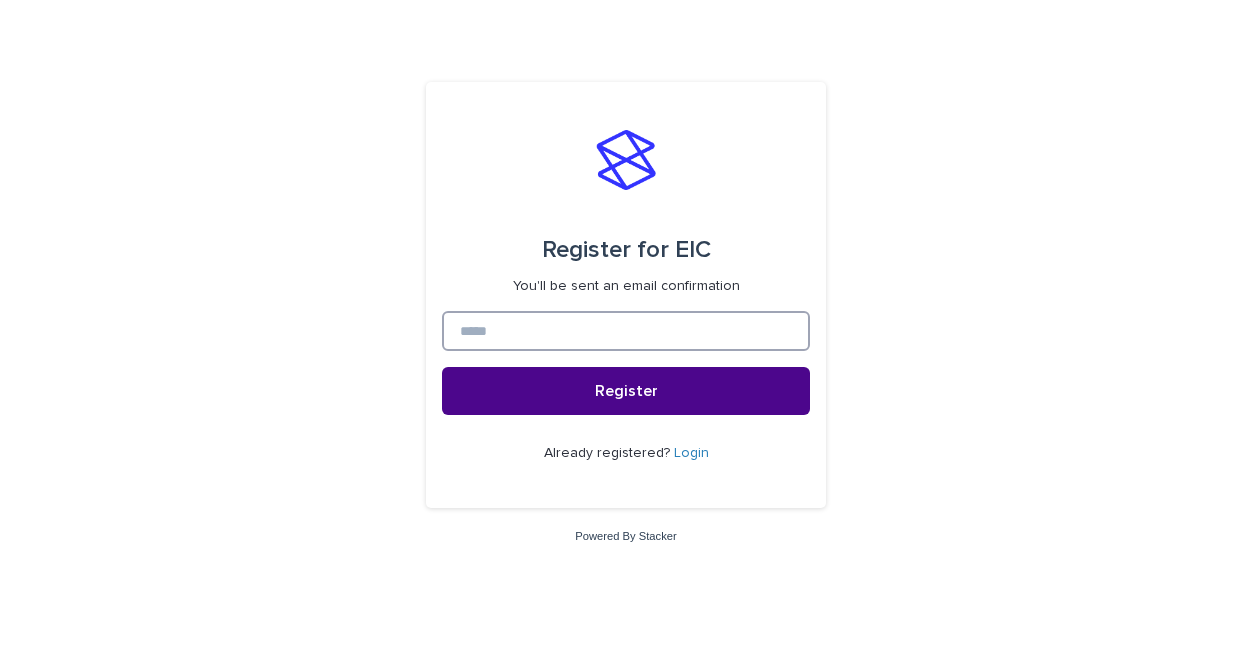 click at bounding box center (626, 331) 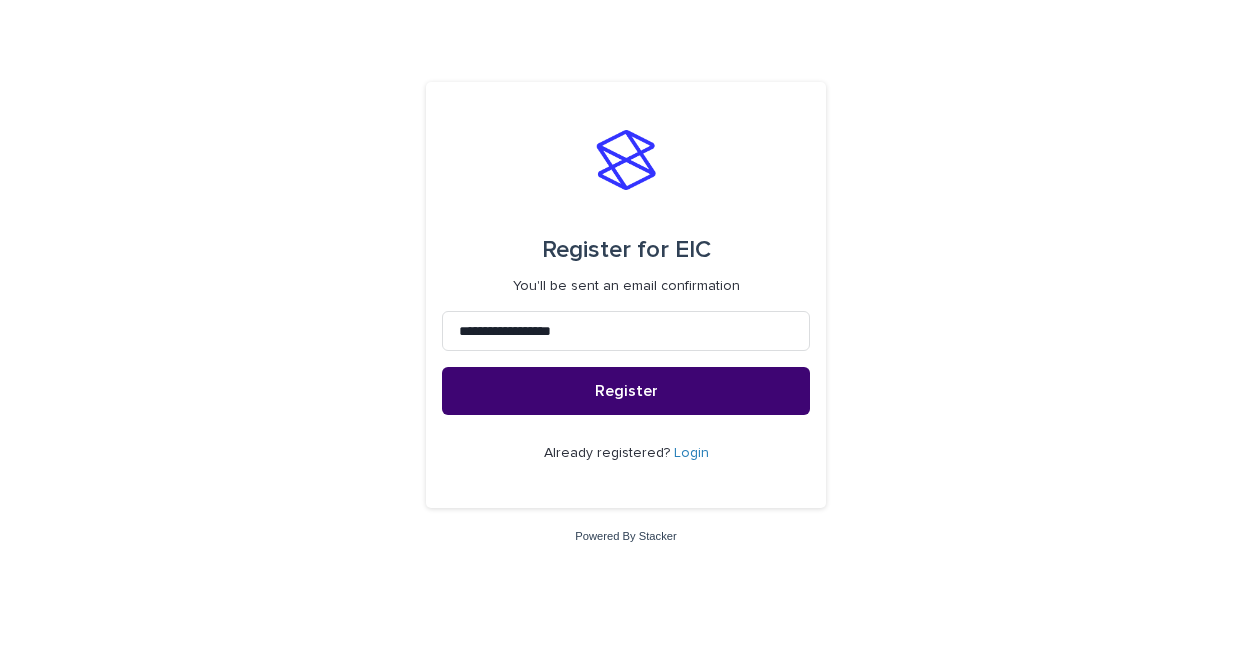 click on "Register" at bounding box center (626, 391) 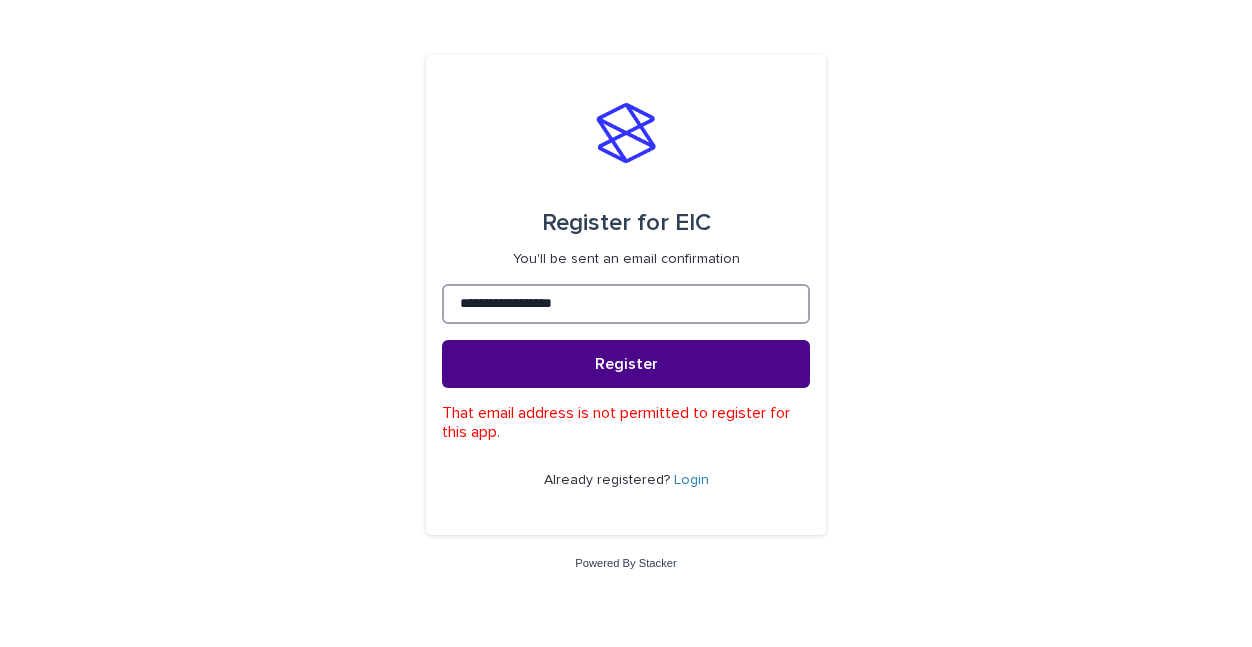 click on "**********" at bounding box center (626, 304) 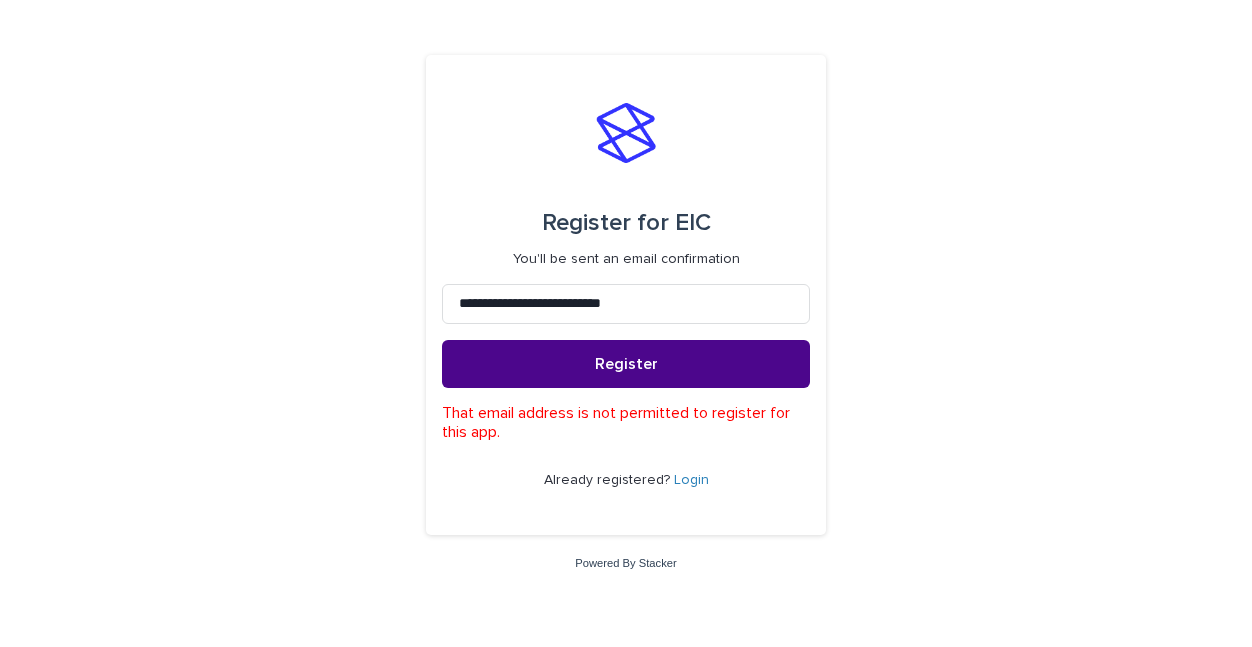 click on "Login" at bounding box center [691, 480] 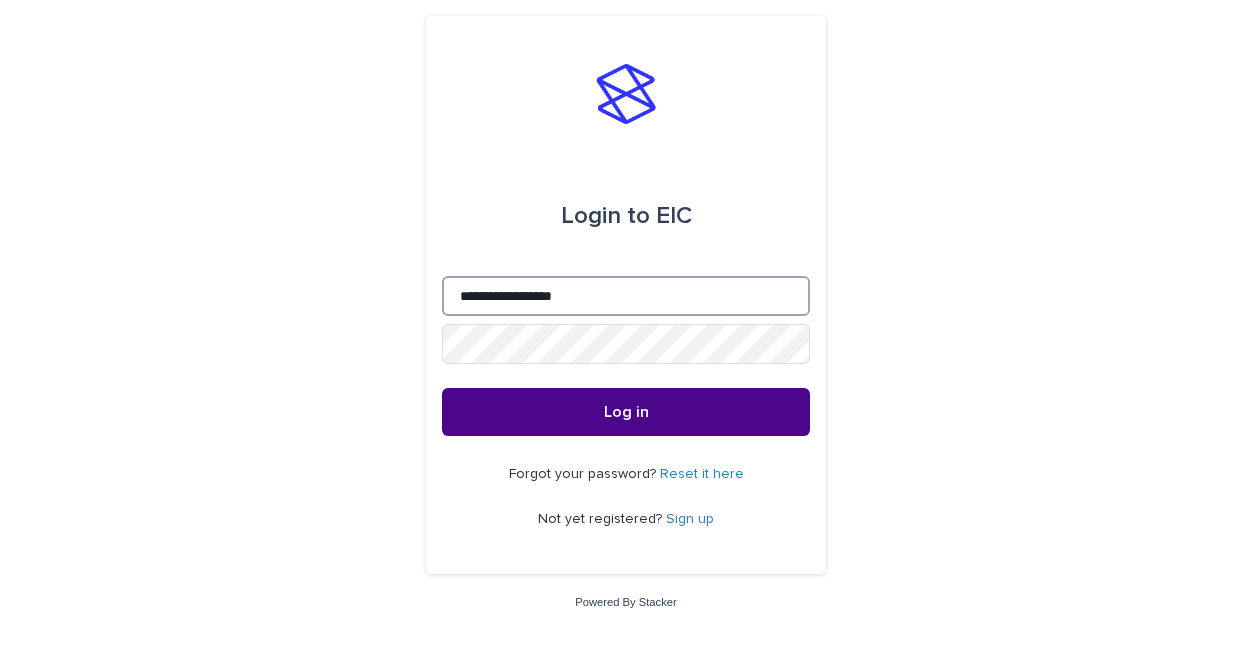 click on "**********" at bounding box center [626, 296] 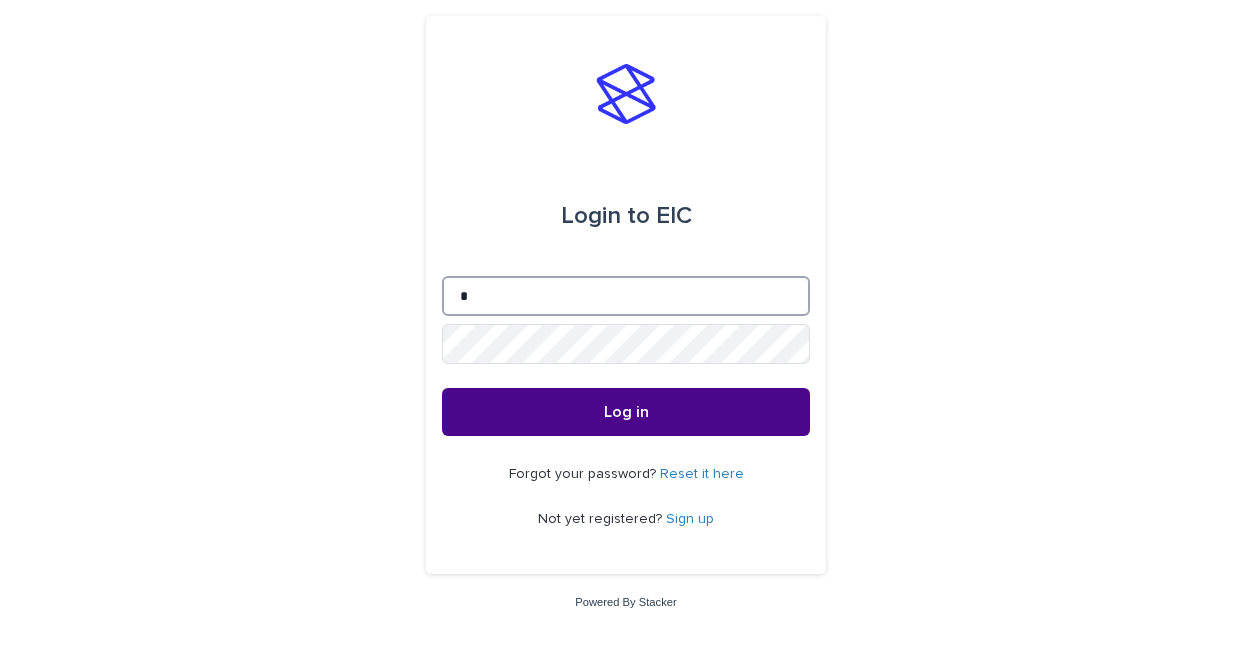 type on "**********" 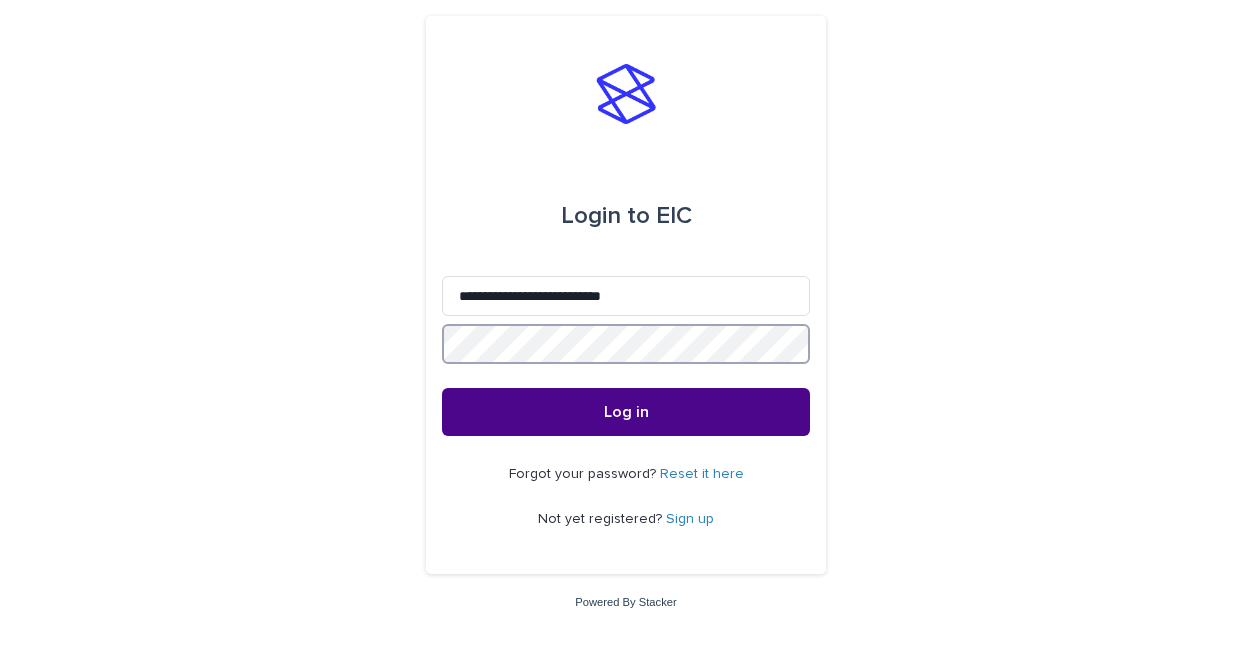 click on "**********" at bounding box center [626, 295] 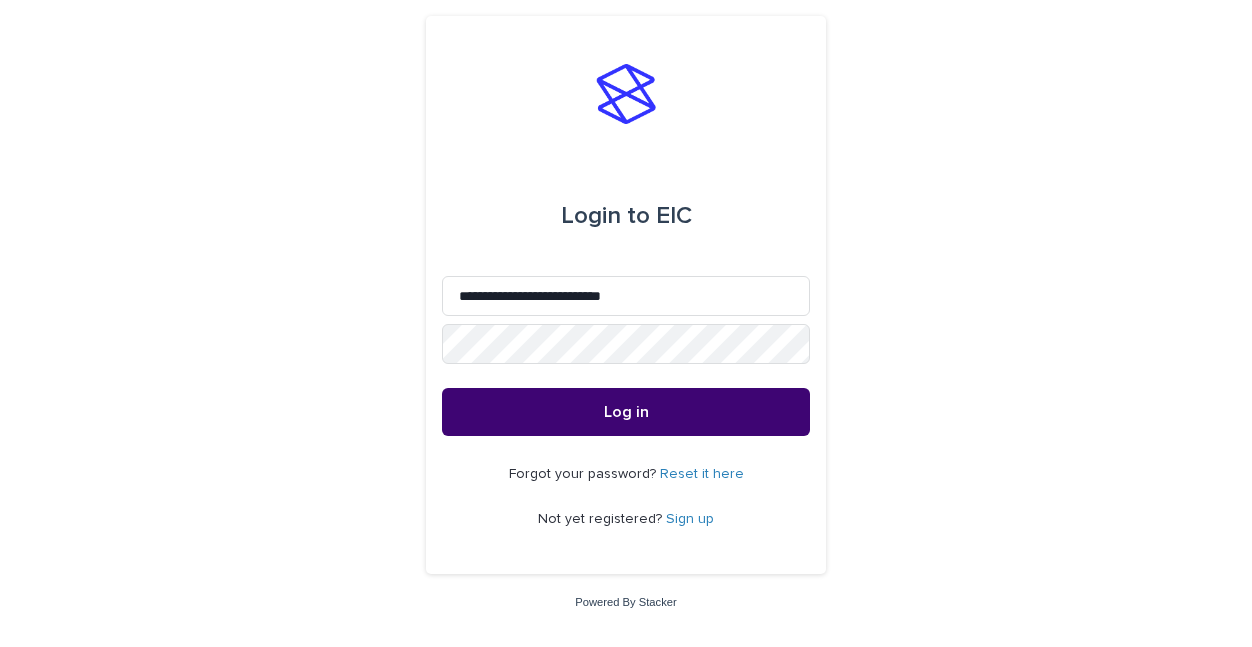 click on "Log in" at bounding box center (626, 412) 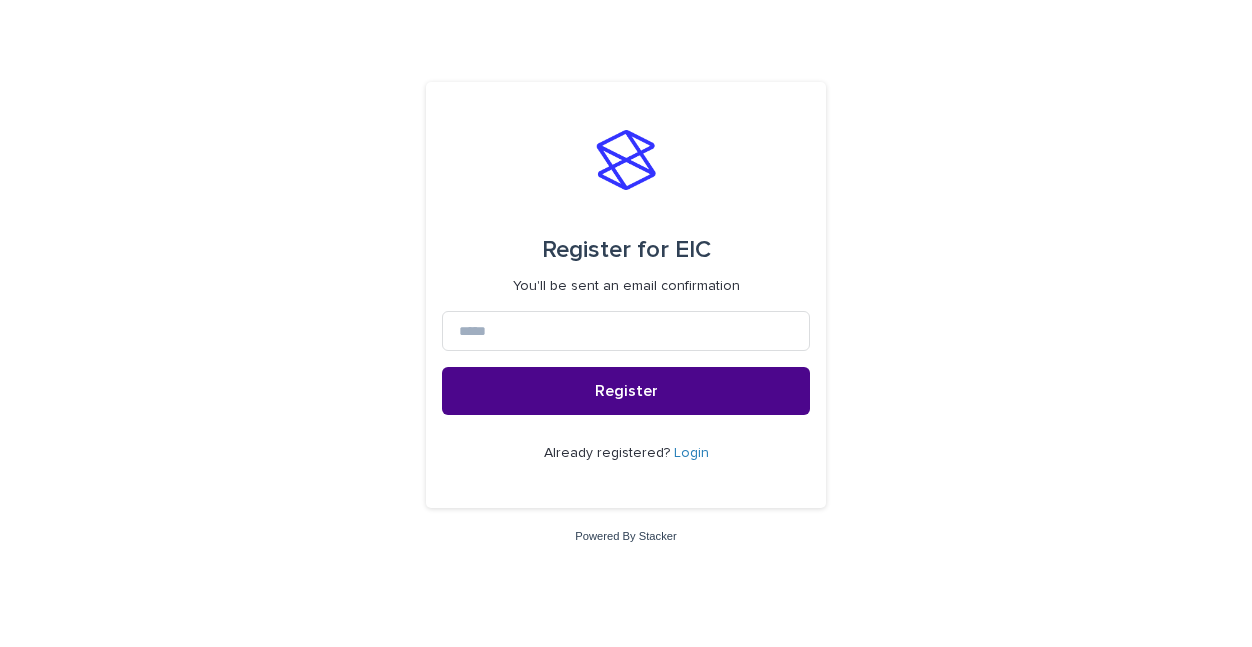click on "Register for EIC You'll be sent an email confirmation" at bounding box center [626, 258] 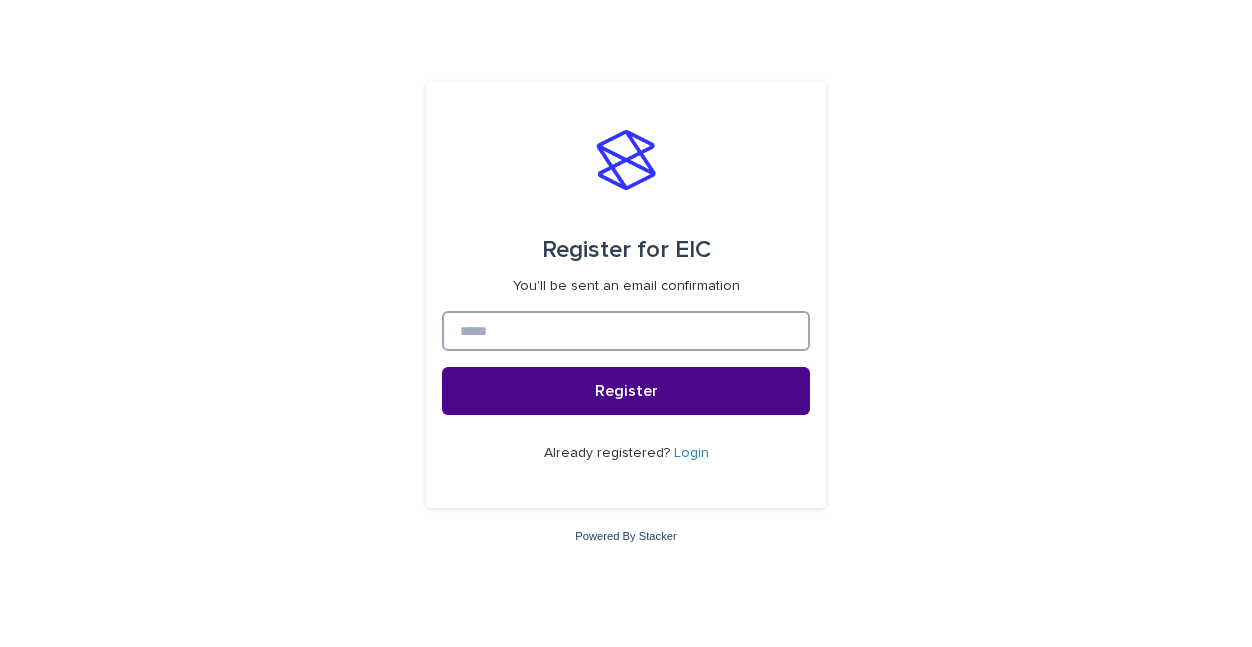 click at bounding box center (626, 331) 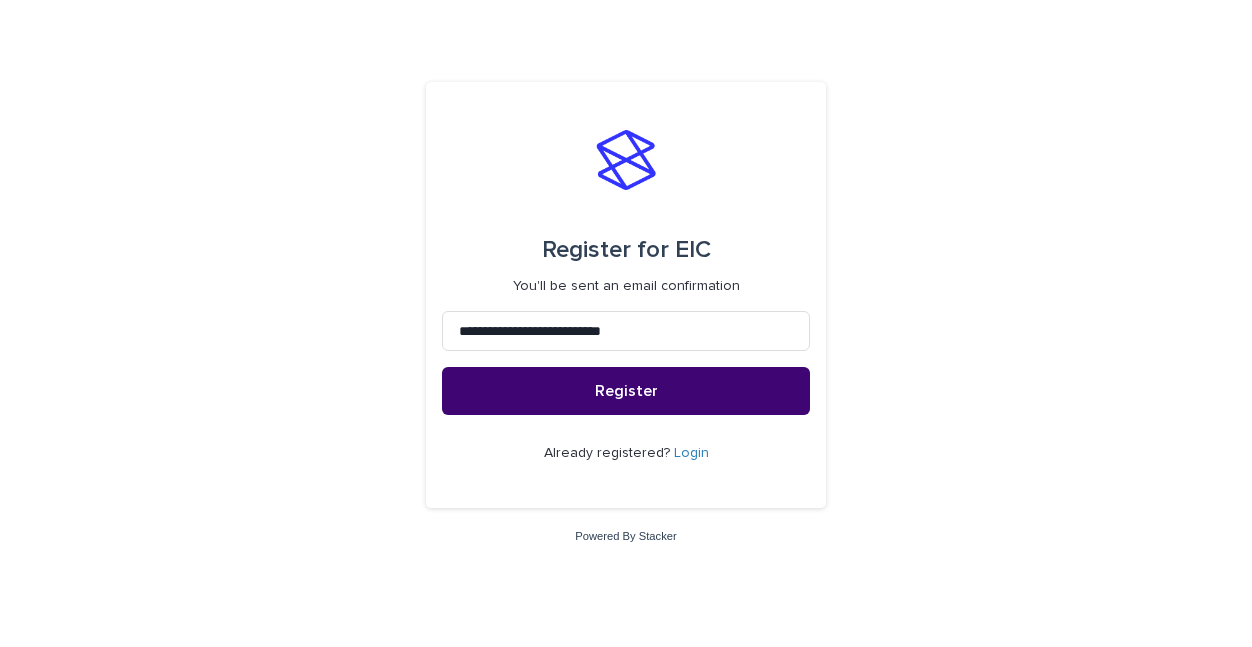click on "Register" at bounding box center [626, 391] 